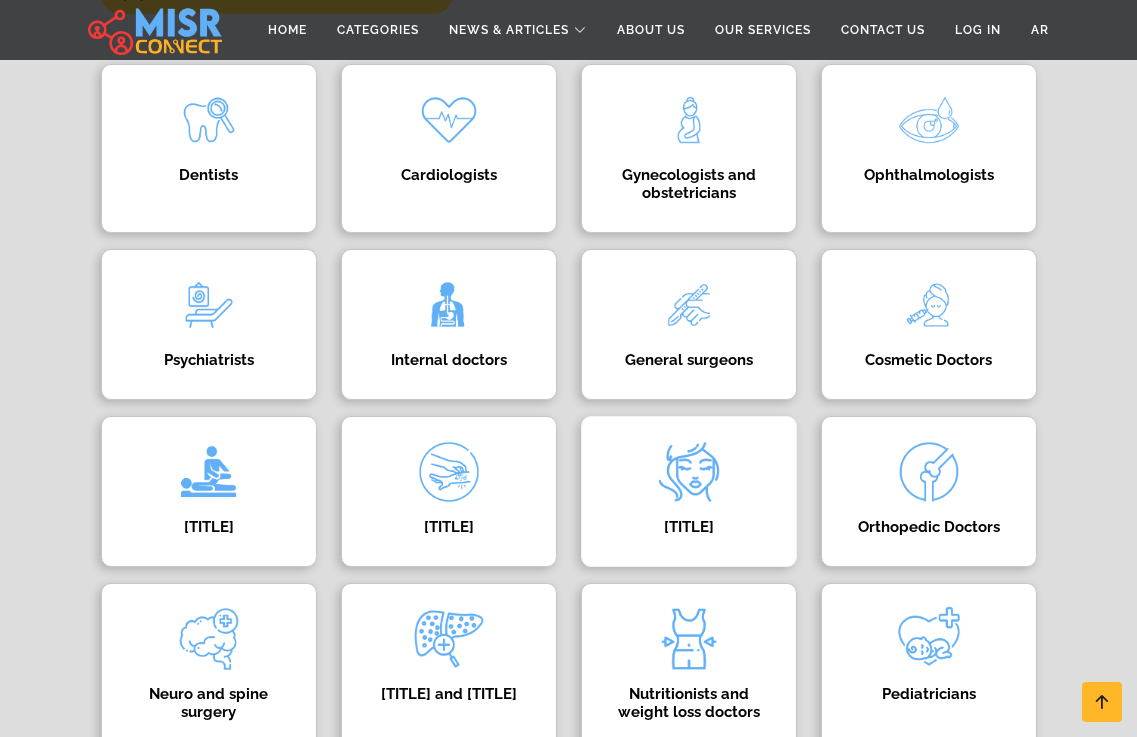 scroll, scrollTop: 300, scrollLeft: 0, axis: vertical 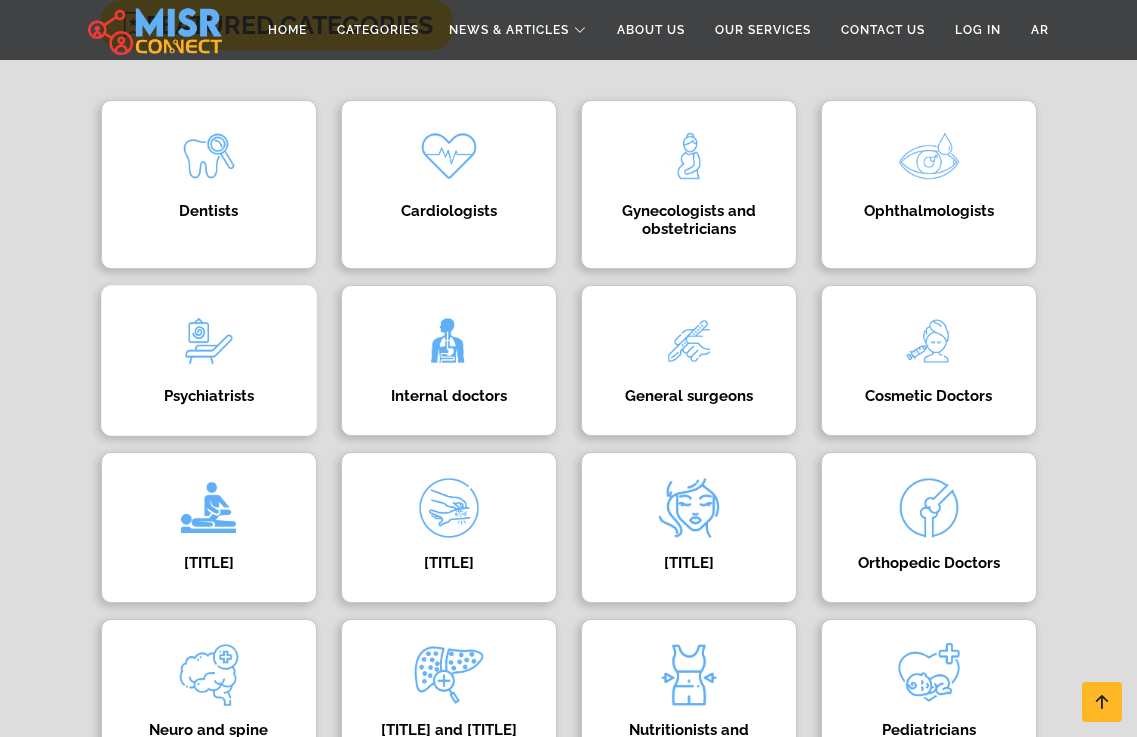 click at bounding box center (209, 341) 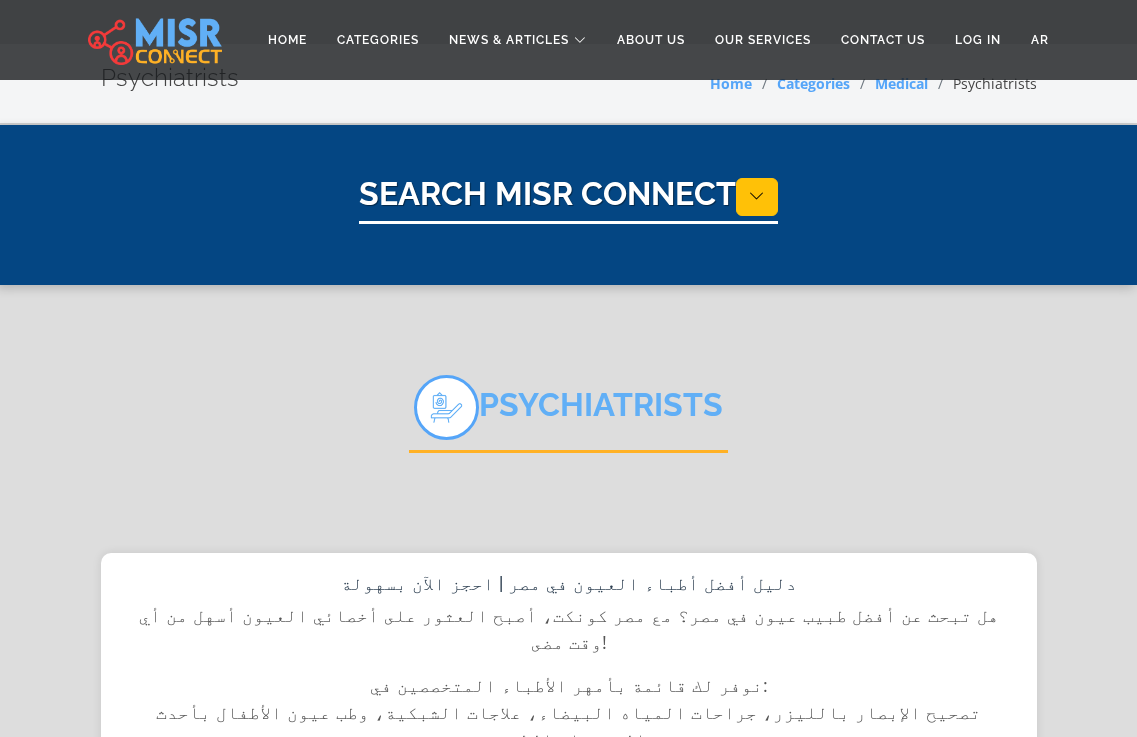 scroll, scrollTop: 0, scrollLeft: 0, axis: both 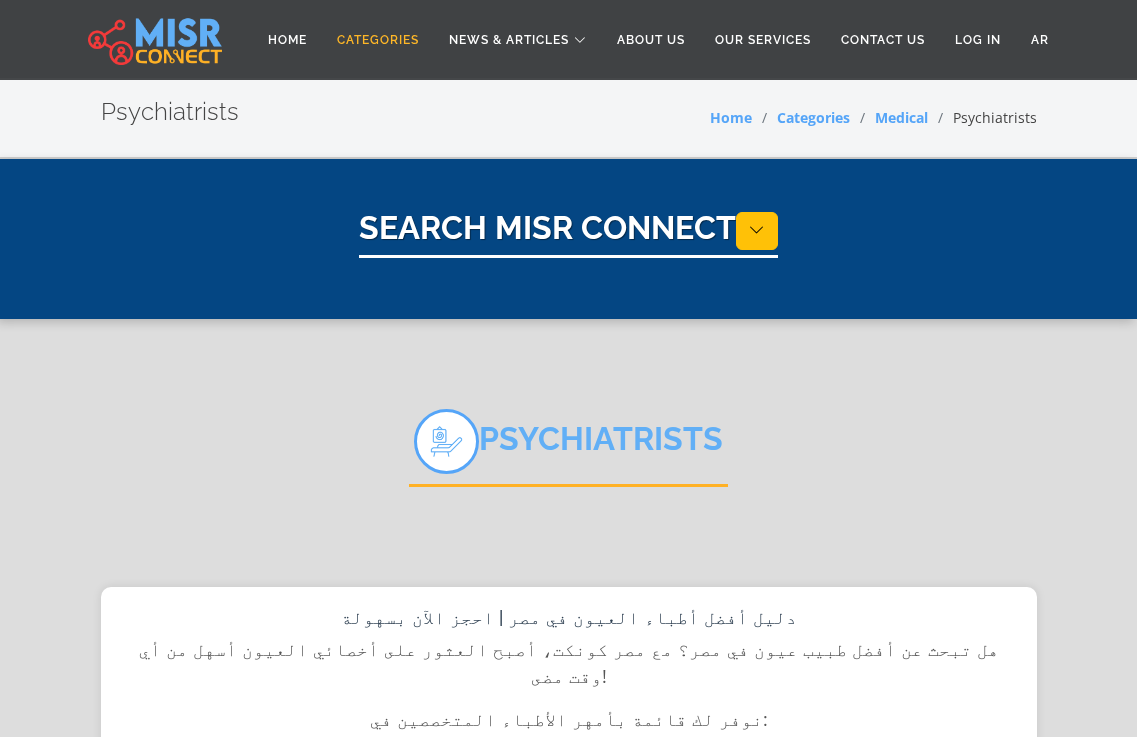 click on "Categories" at bounding box center [378, 40] 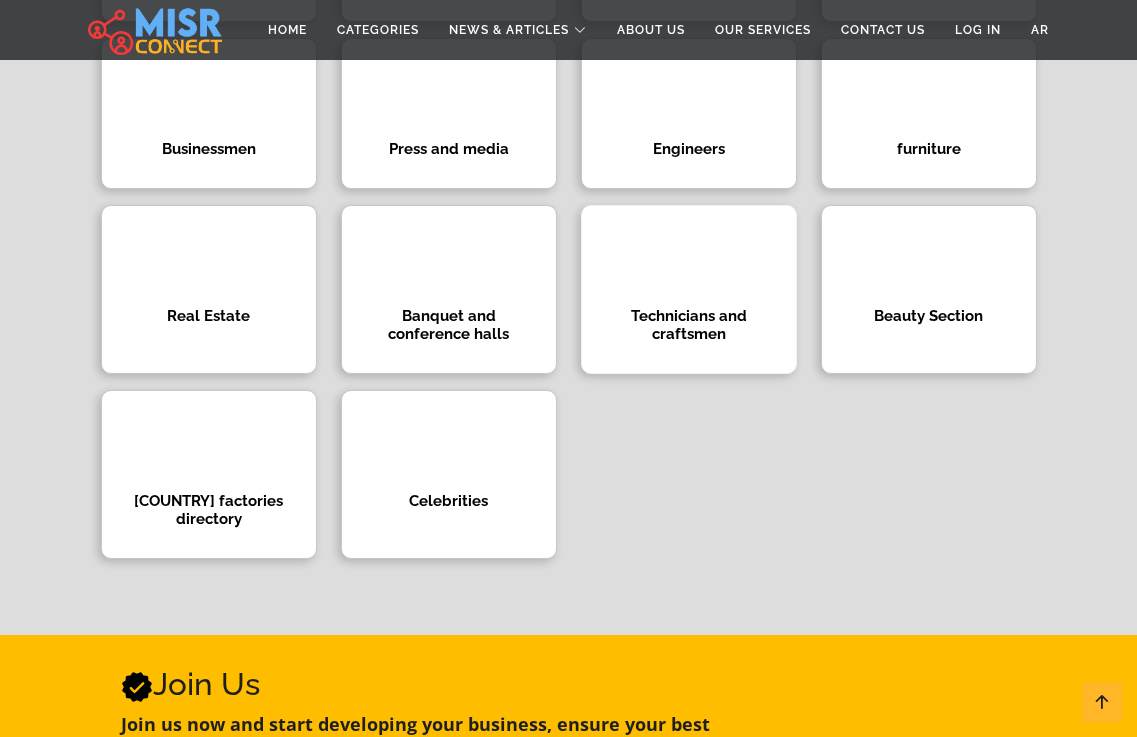 scroll, scrollTop: 1000, scrollLeft: 0, axis: vertical 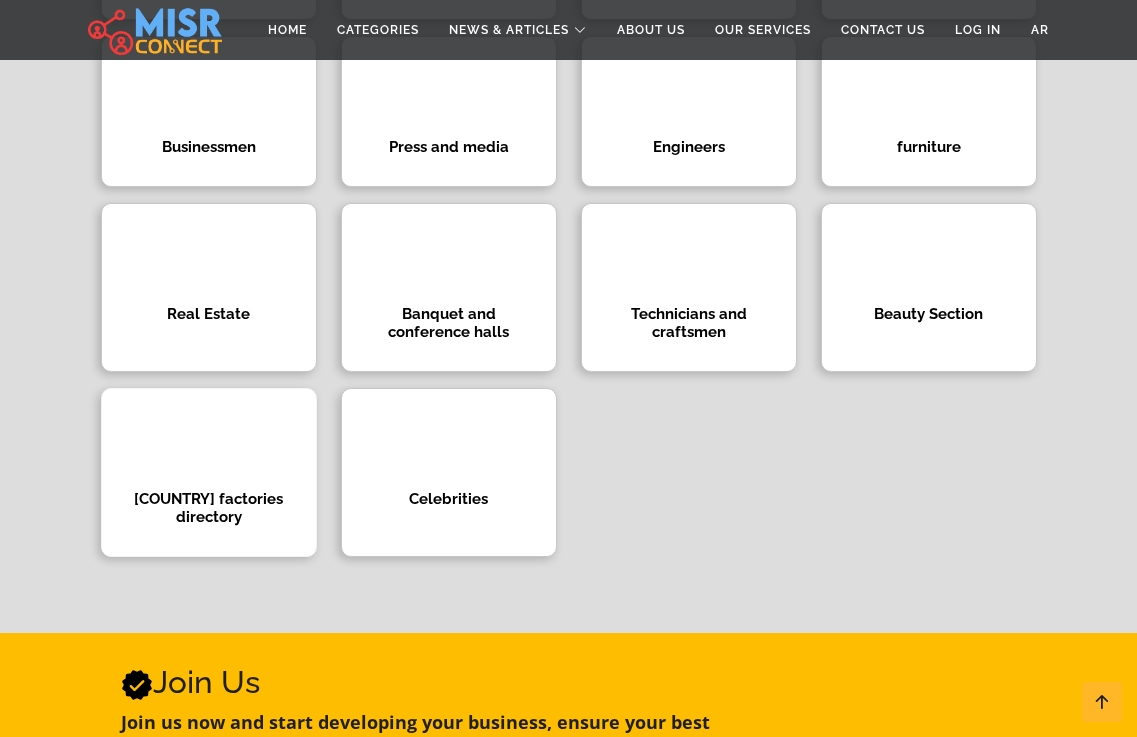 click at bounding box center (209, 418) 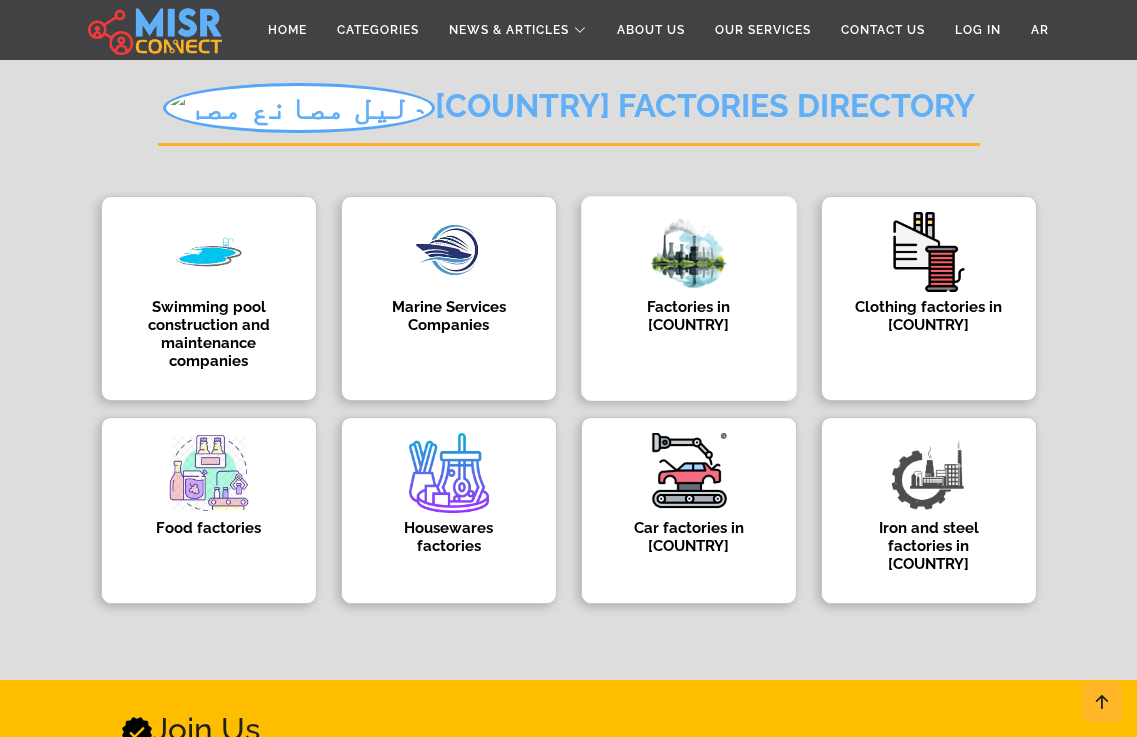 scroll, scrollTop: 200, scrollLeft: 0, axis: vertical 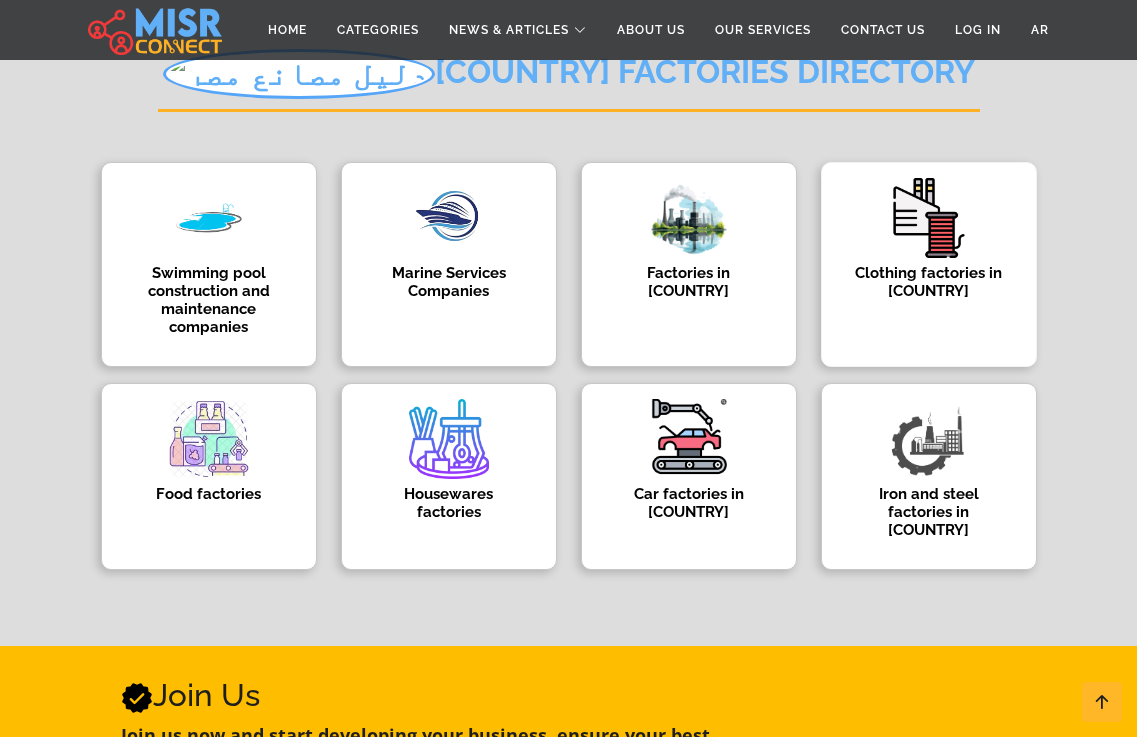 click at bounding box center [929, 218] 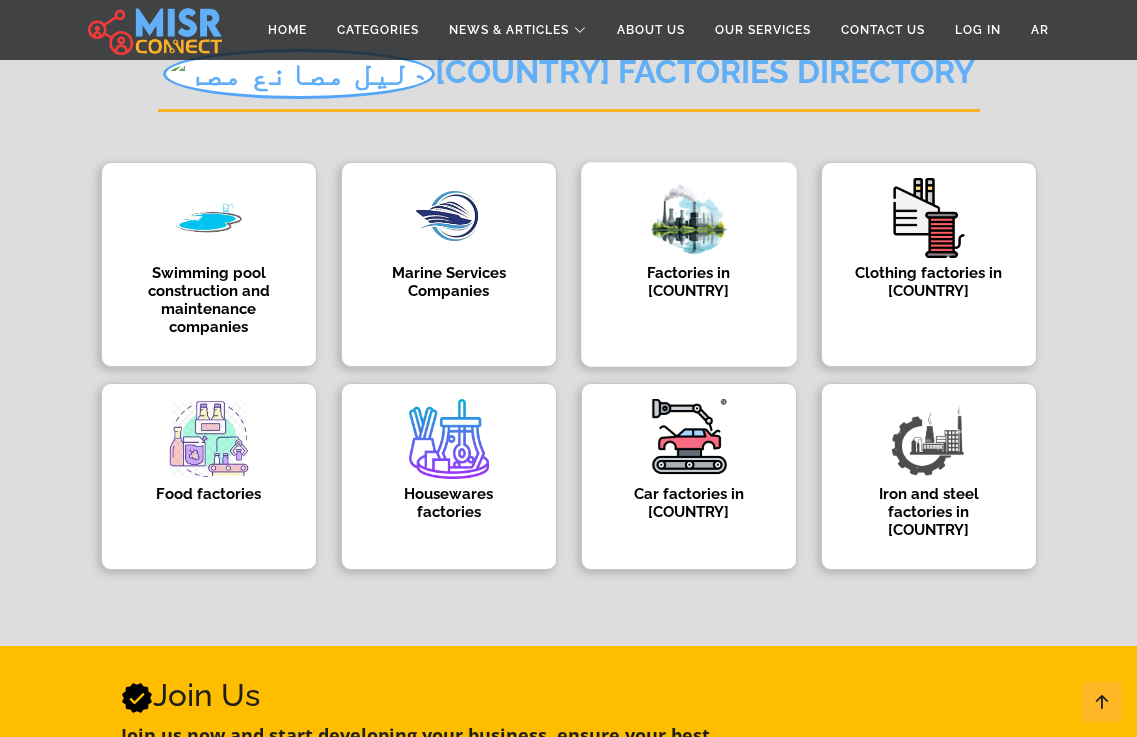 click on "Factories in [COUNTRY]
[COUNTRY]'s factories encompass a diverse range of industries that contribute significantly to the national economy." at bounding box center [689, 264] 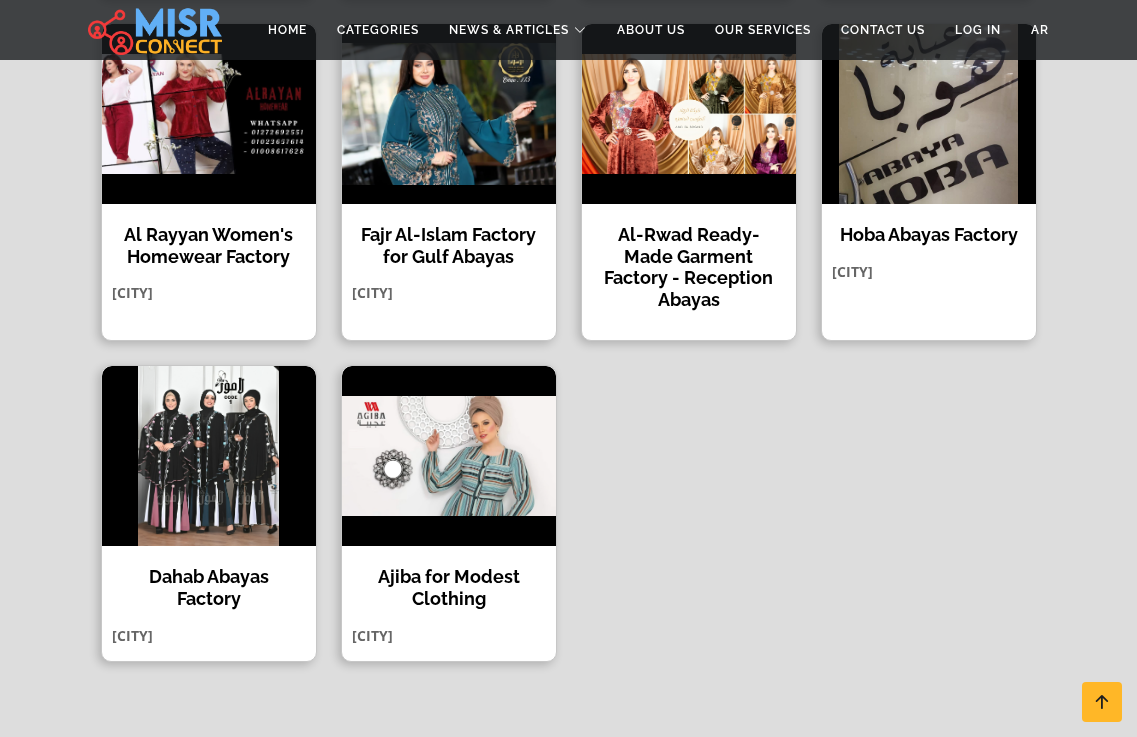 scroll, scrollTop: 1200, scrollLeft: 0, axis: vertical 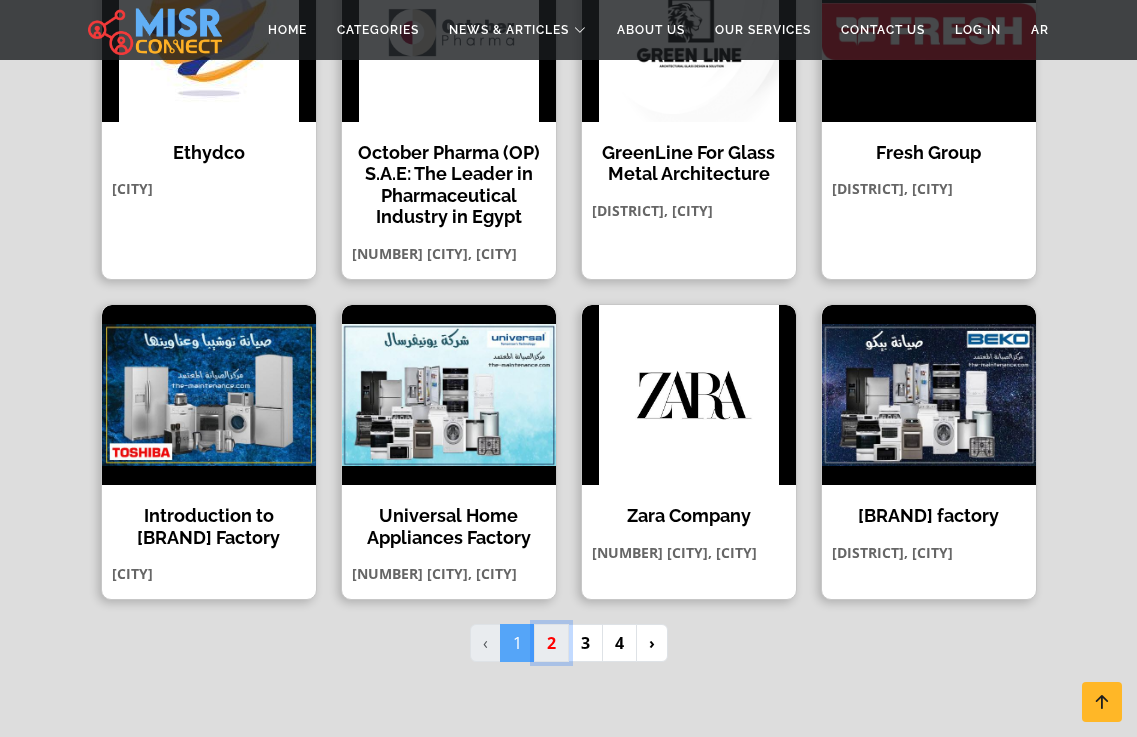 click on "2" at bounding box center [551, 643] 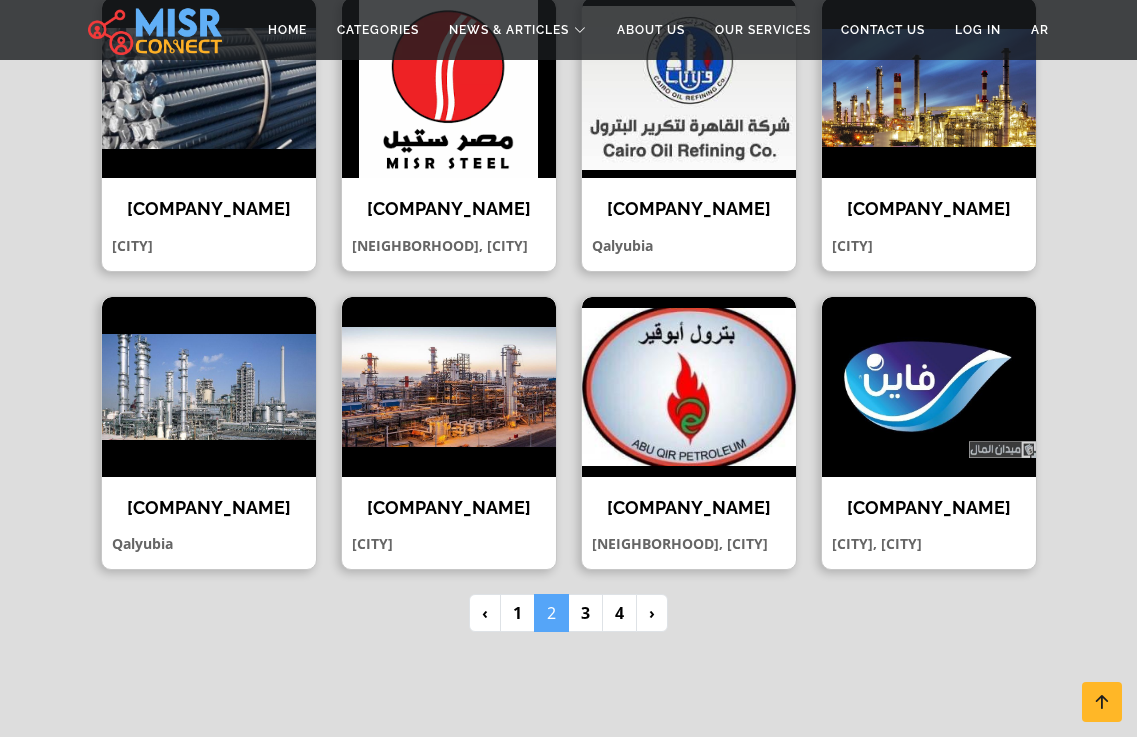 scroll, scrollTop: 1500, scrollLeft: 0, axis: vertical 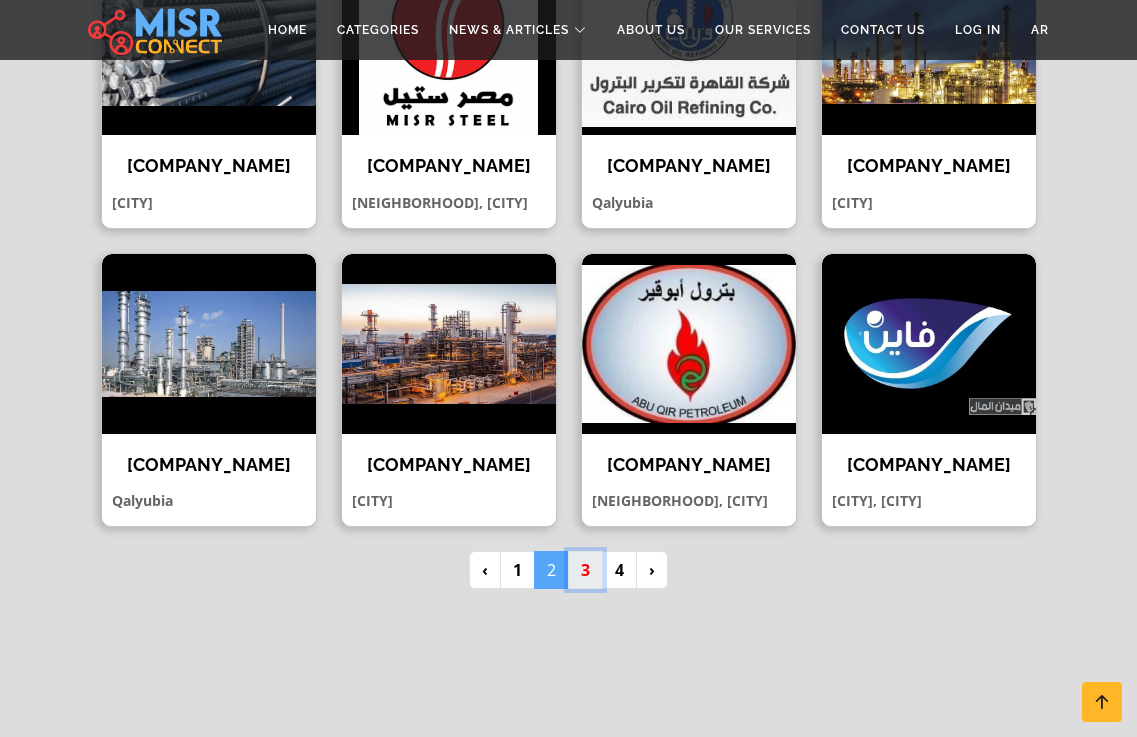 click on "3" at bounding box center (585, 570) 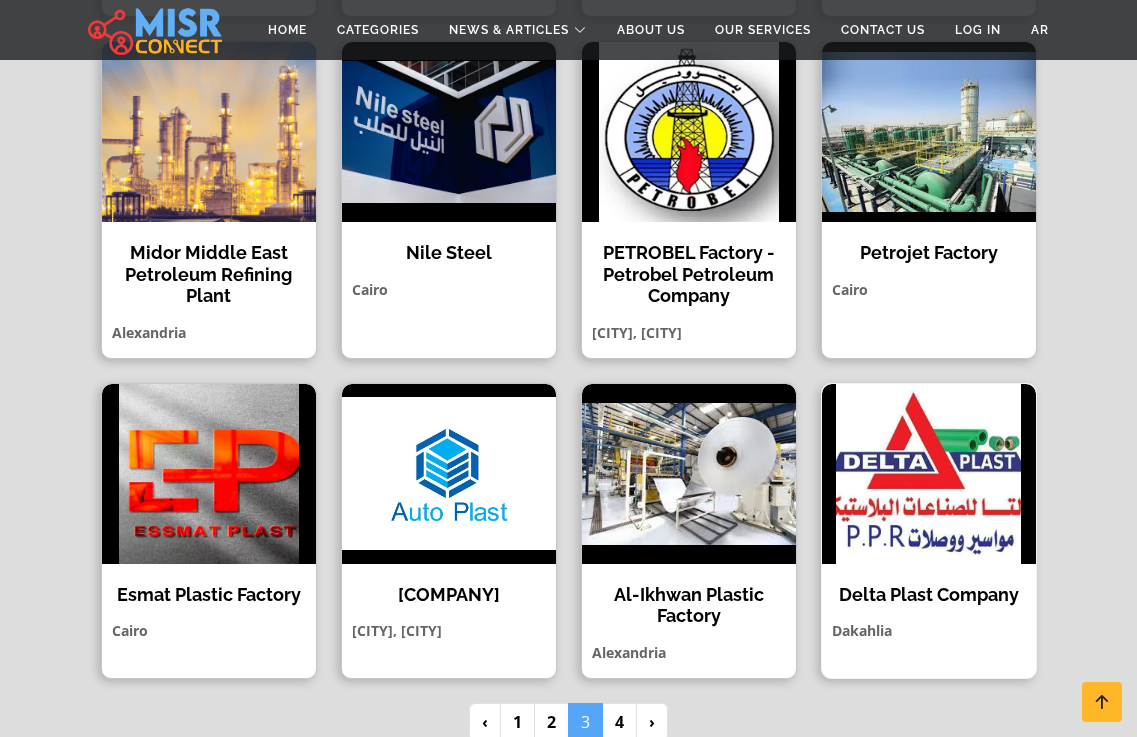 scroll, scrollTop: 1600, scrollLeft: 0, axis: vertical 